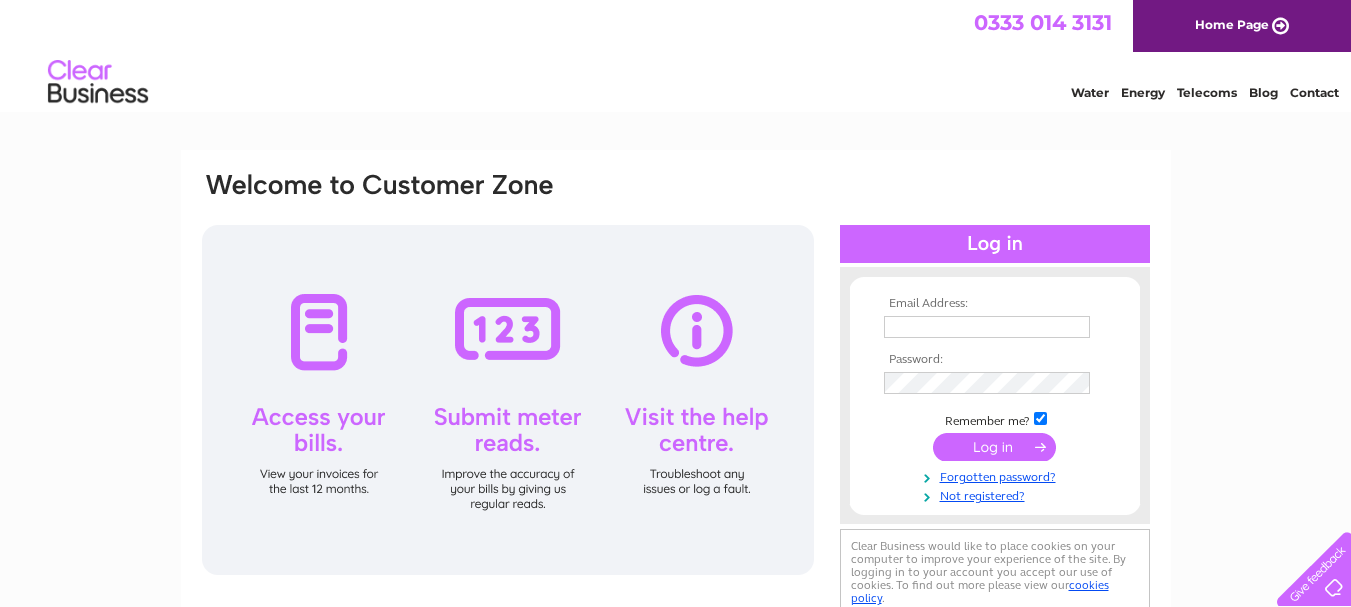 scroll, scrollTop: 0, scrollLeft: 0, axis: both 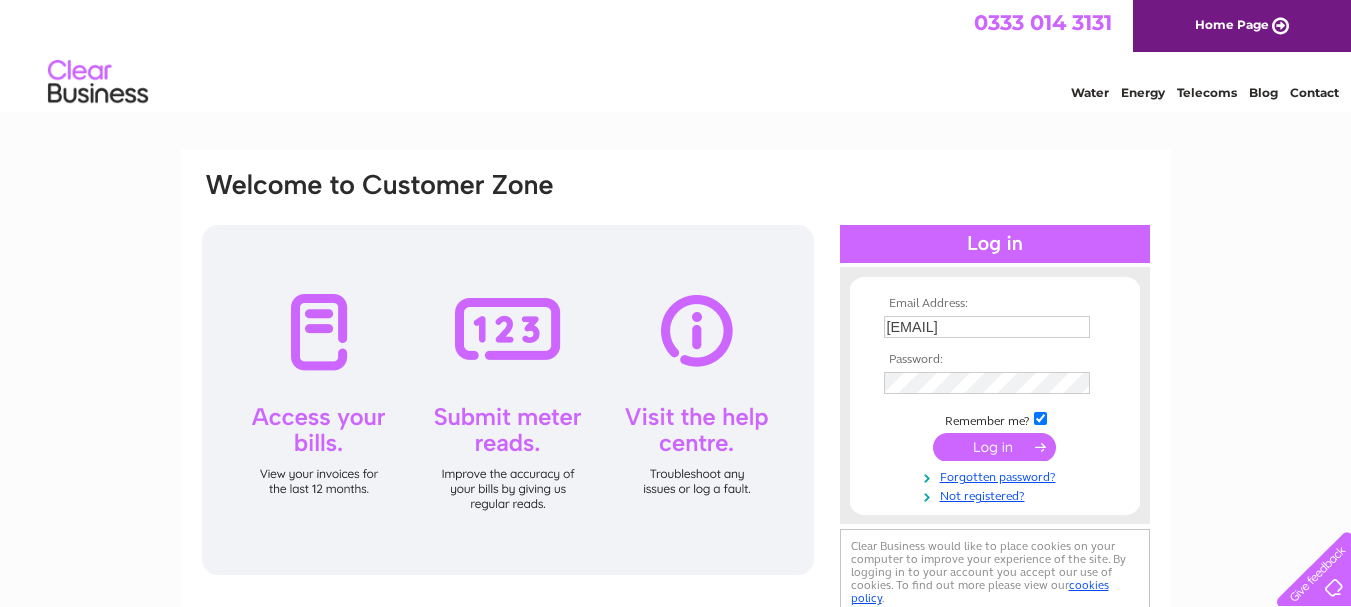 click at bounding box center [994, 447] 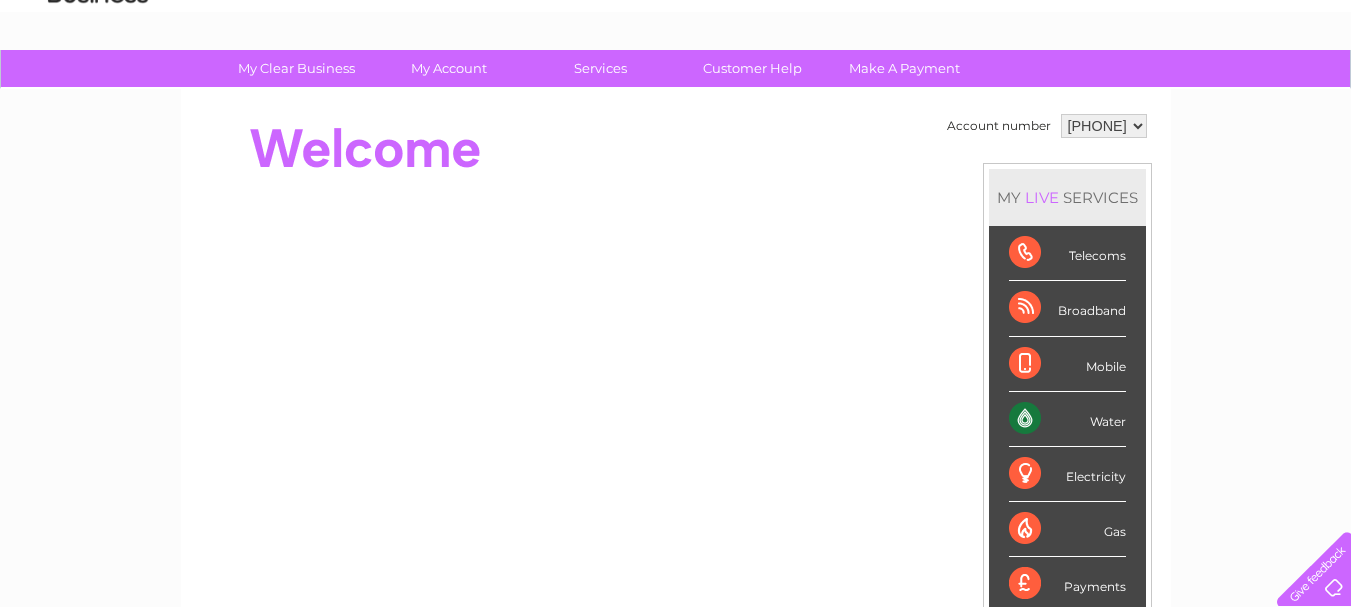 scroll, scrollTop: 200, scrollLeft: 0, axis: vertical 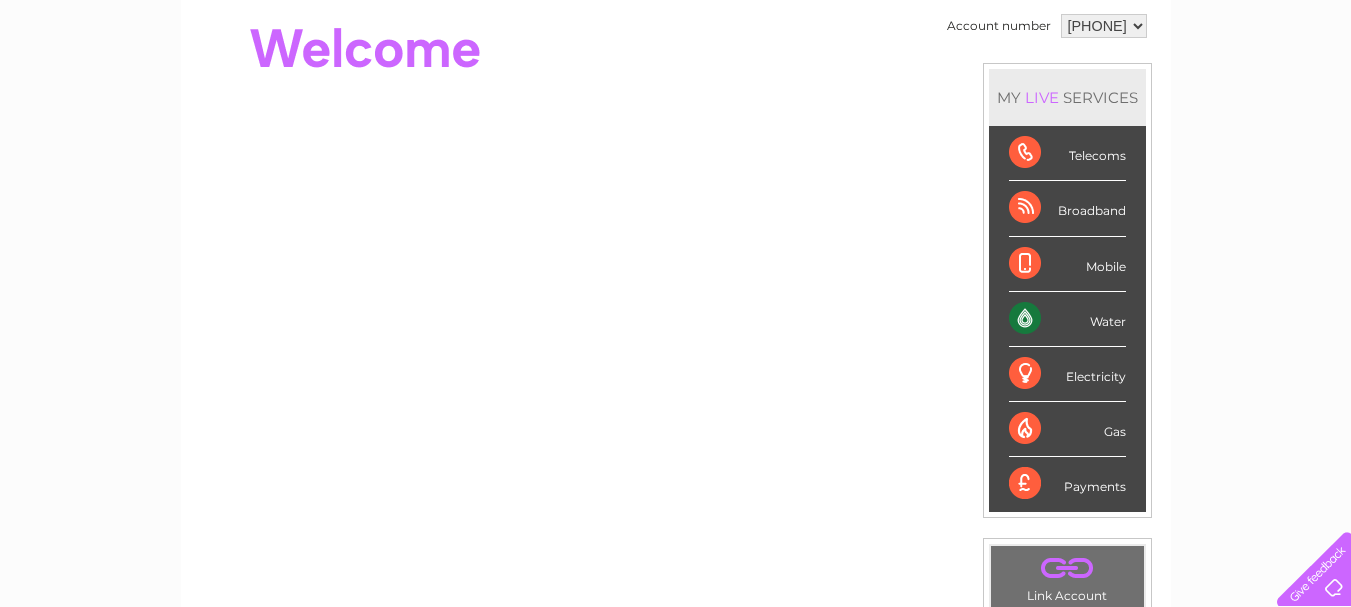 click on "Water" at bounding box center [1067, 319] 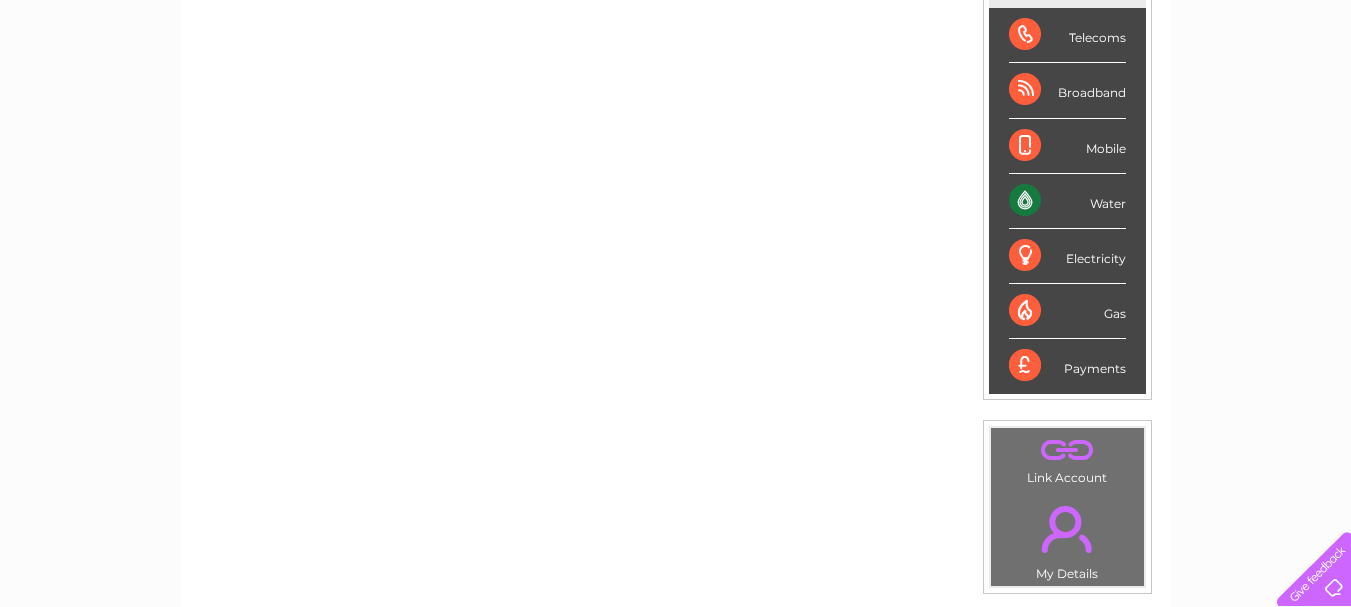 scroll, scrollTop: 300, scrollLeft: 0, axis: vertical 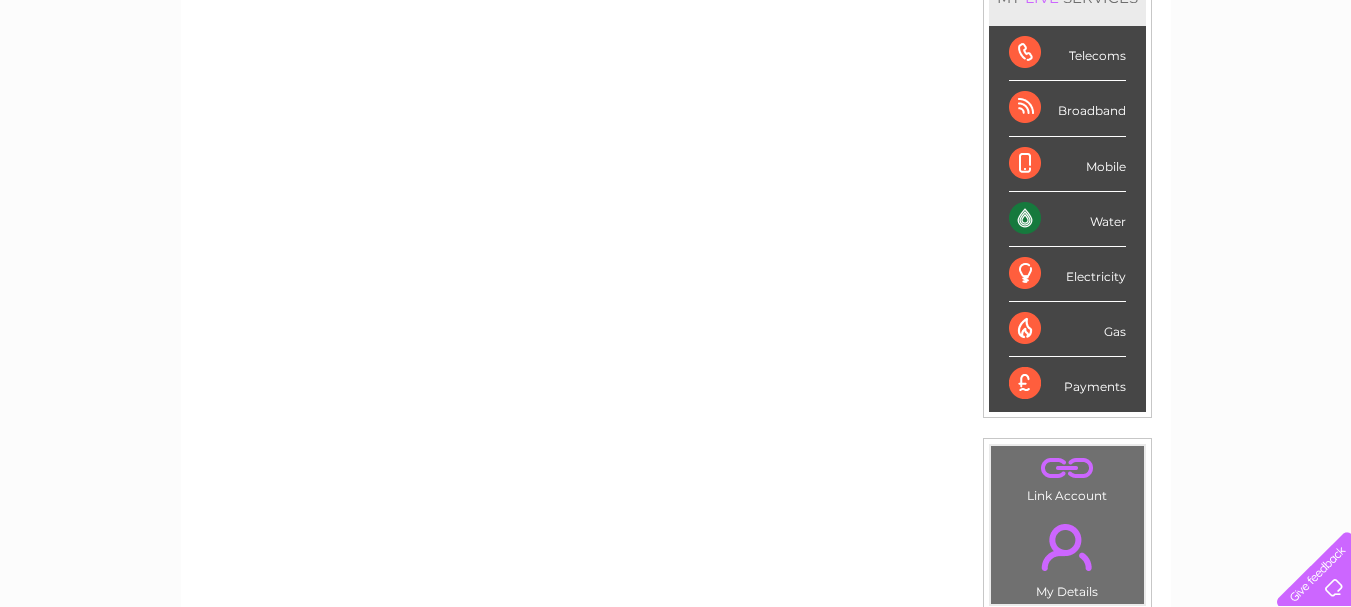 click on "Payments" at bounding box center (1067, 384) 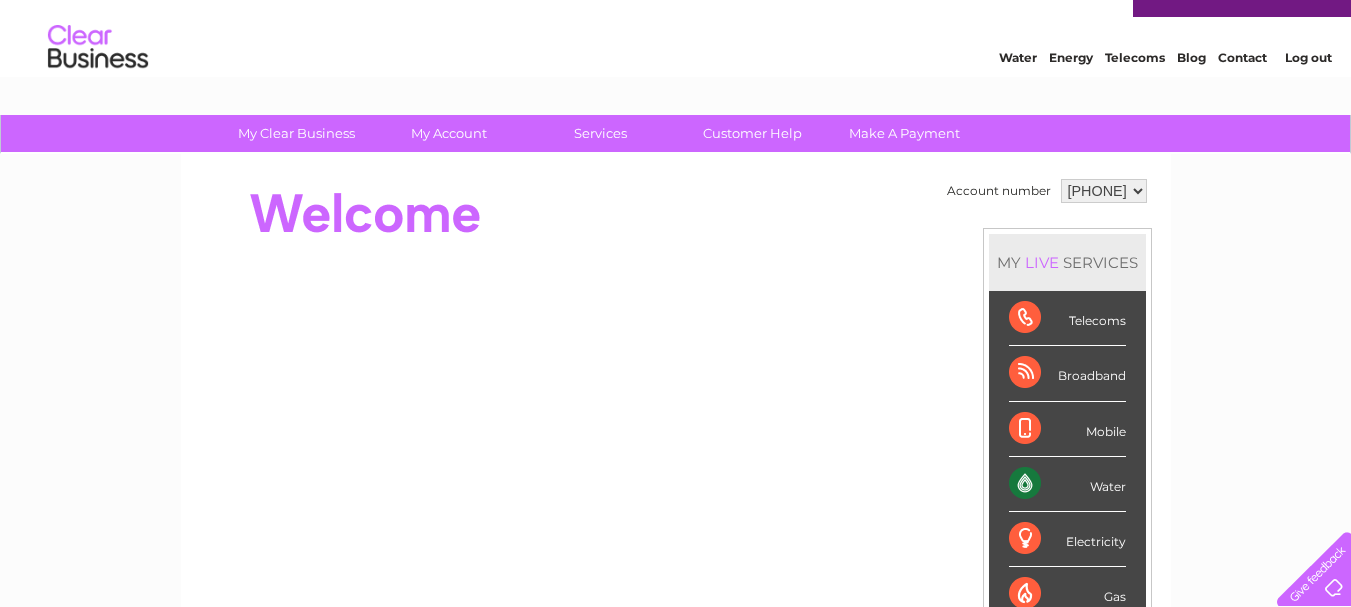 scroll, scrollTop: 0, scrollLeft: 0, axis: both 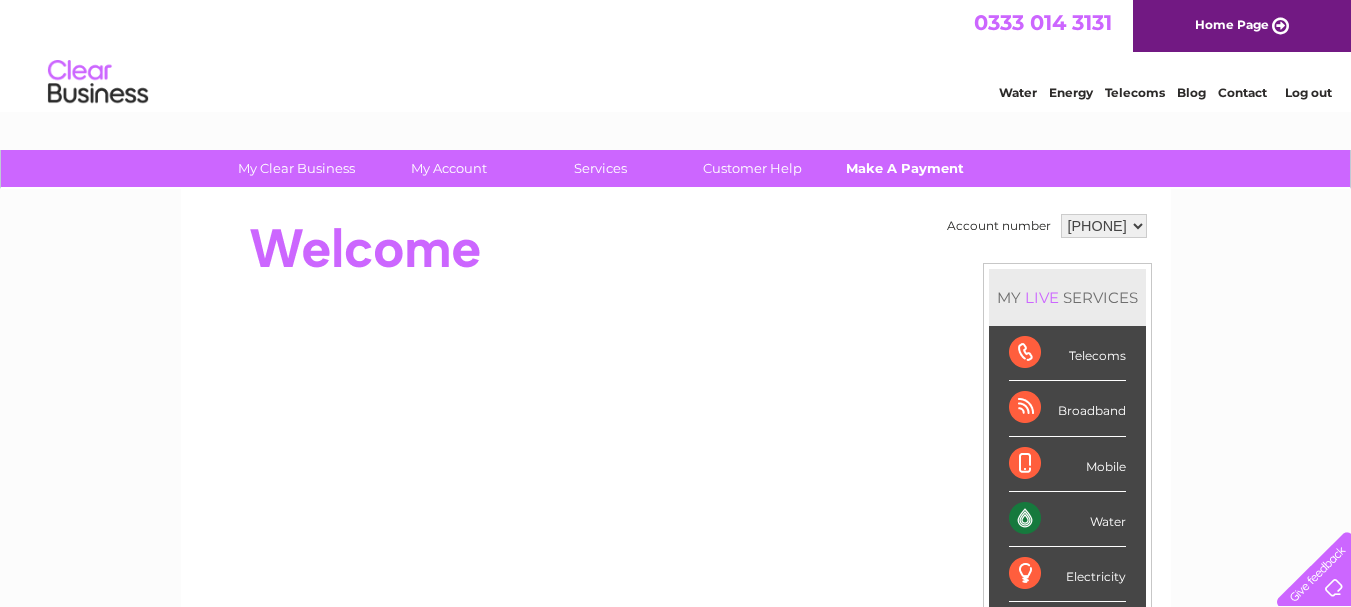 click on "Make A Payment" at bounding box center [904, 168] 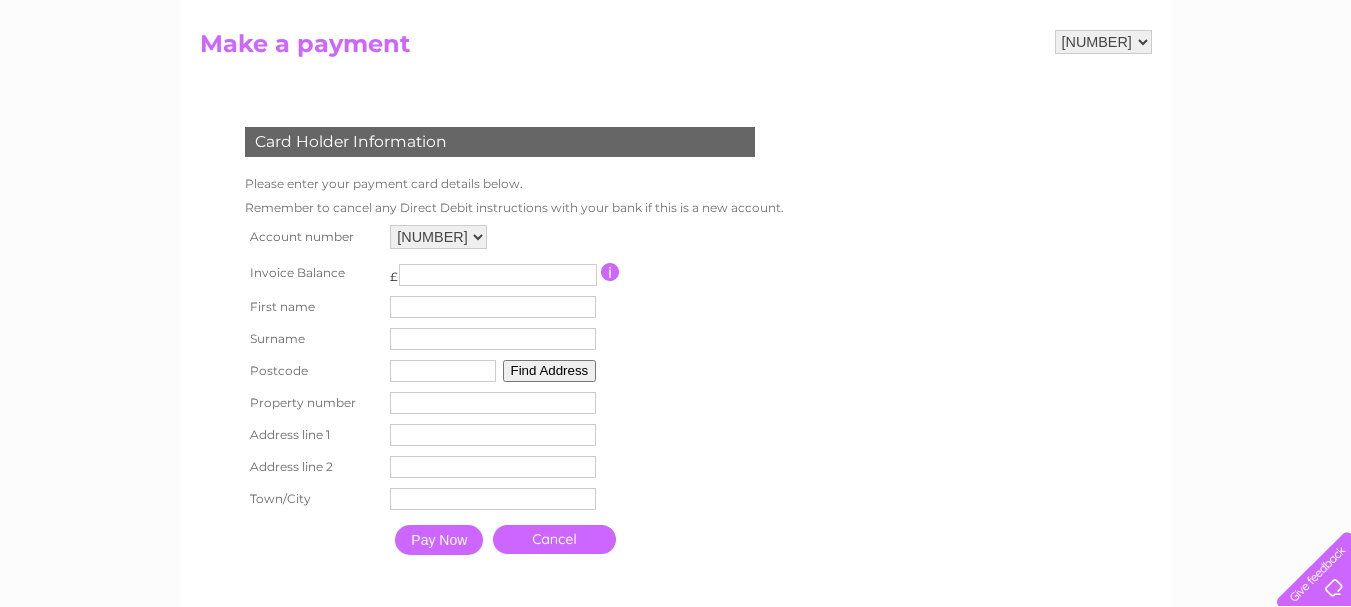 scroll, scrollTop: 200, scrollLeft: 0, axis: vertical 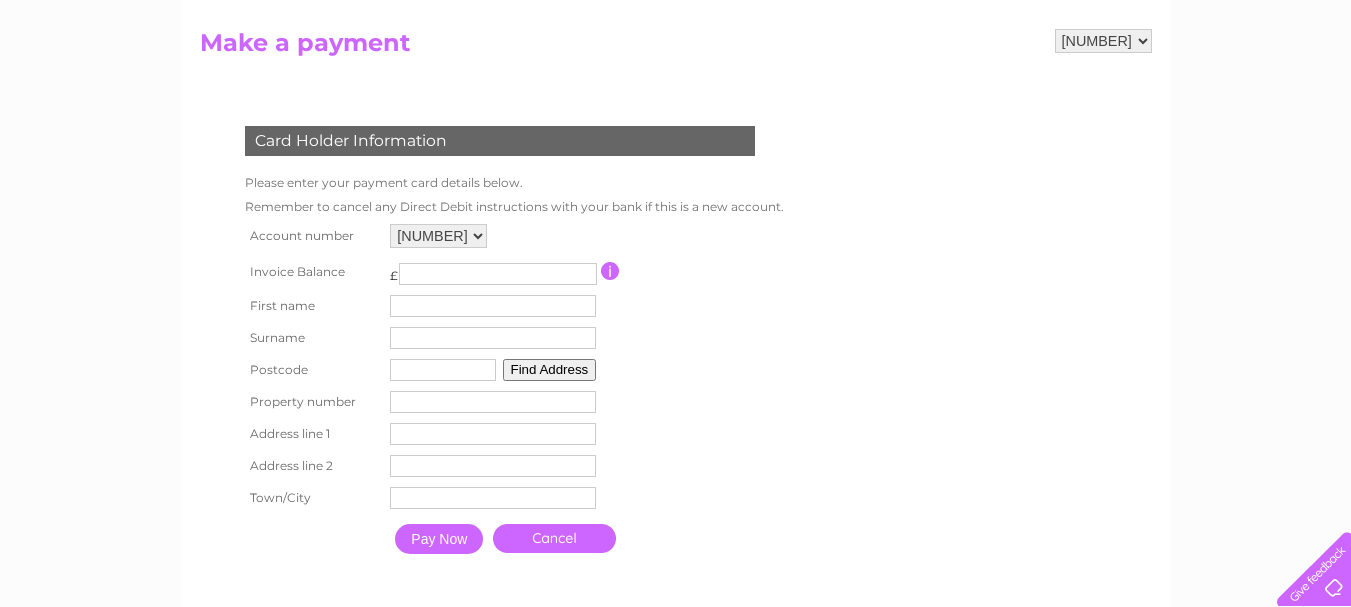 click at bounding box center (493, 306) 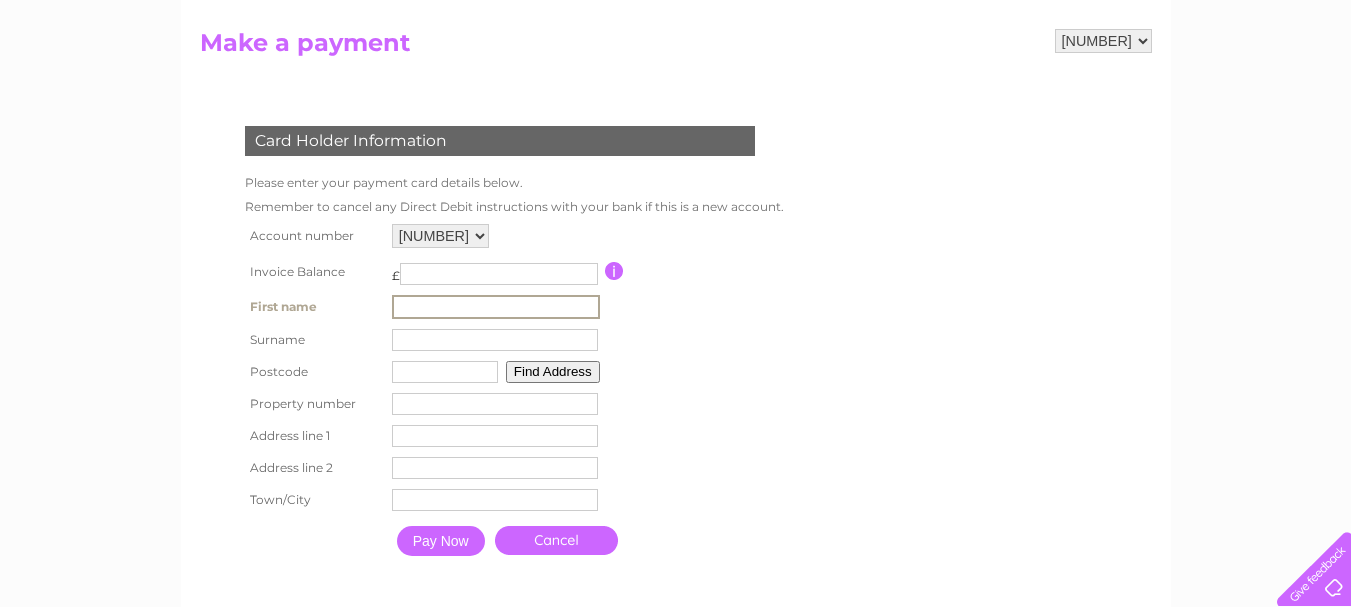 type on "[FIRST]" 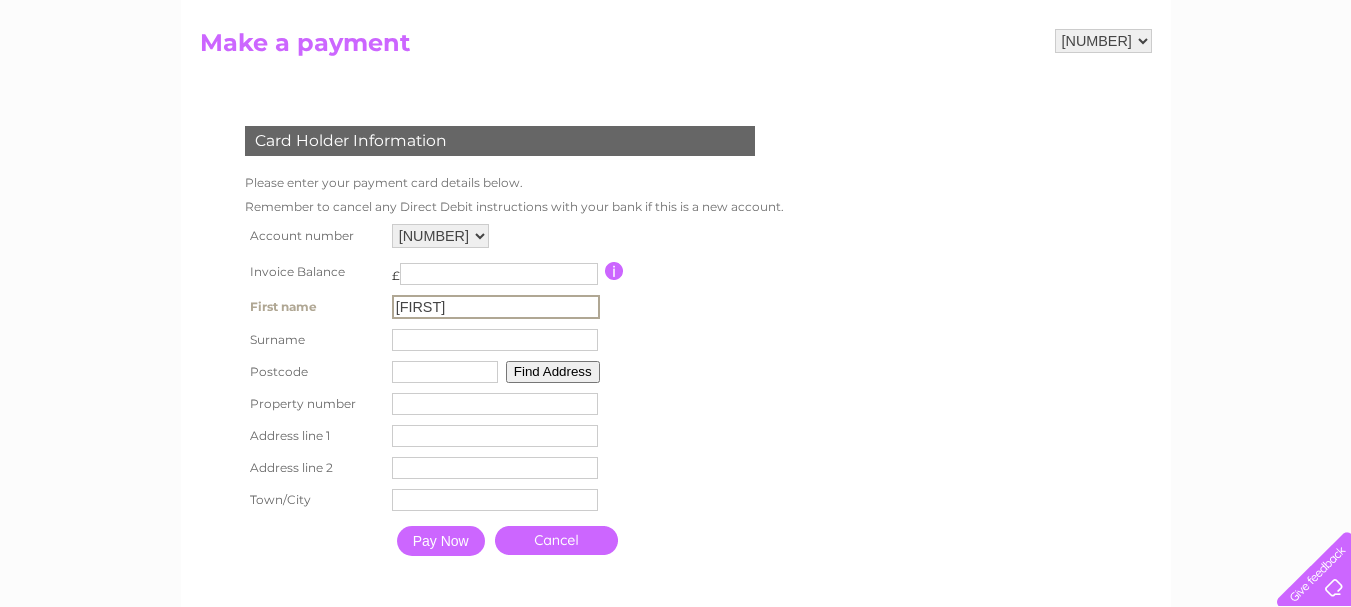 type on "[LAST]" 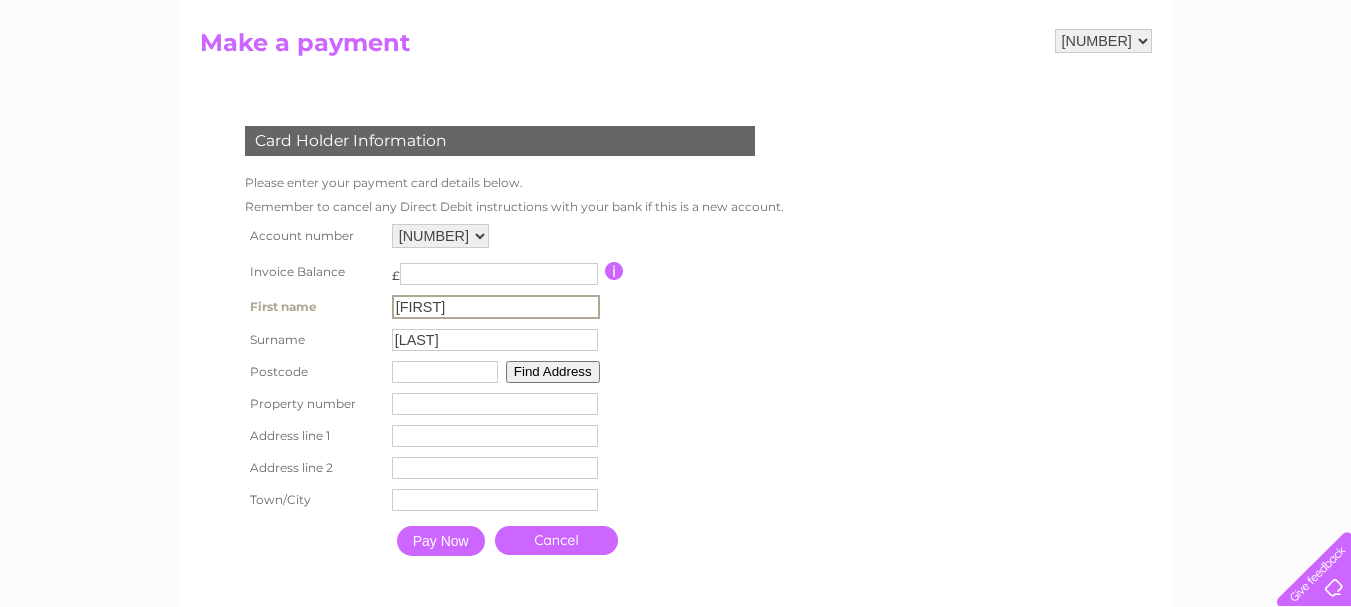 type on "[POSTCODE]" 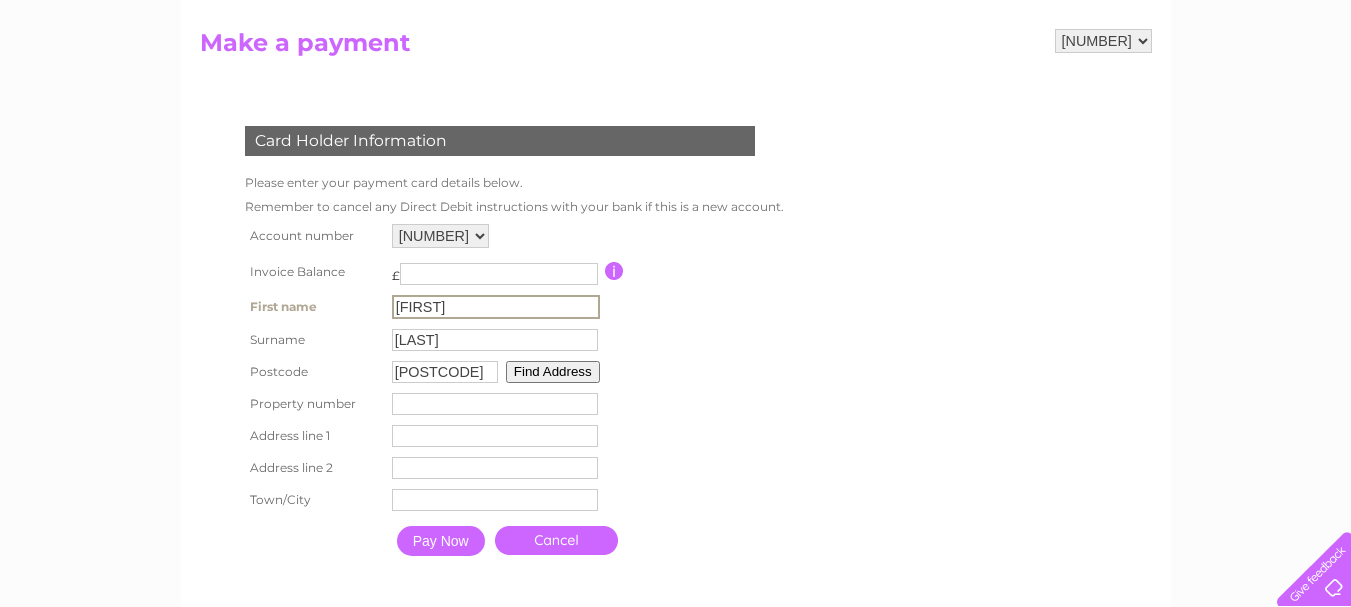 scroll, scrollTop: 300, scrollLeft: 0, axis: vertical 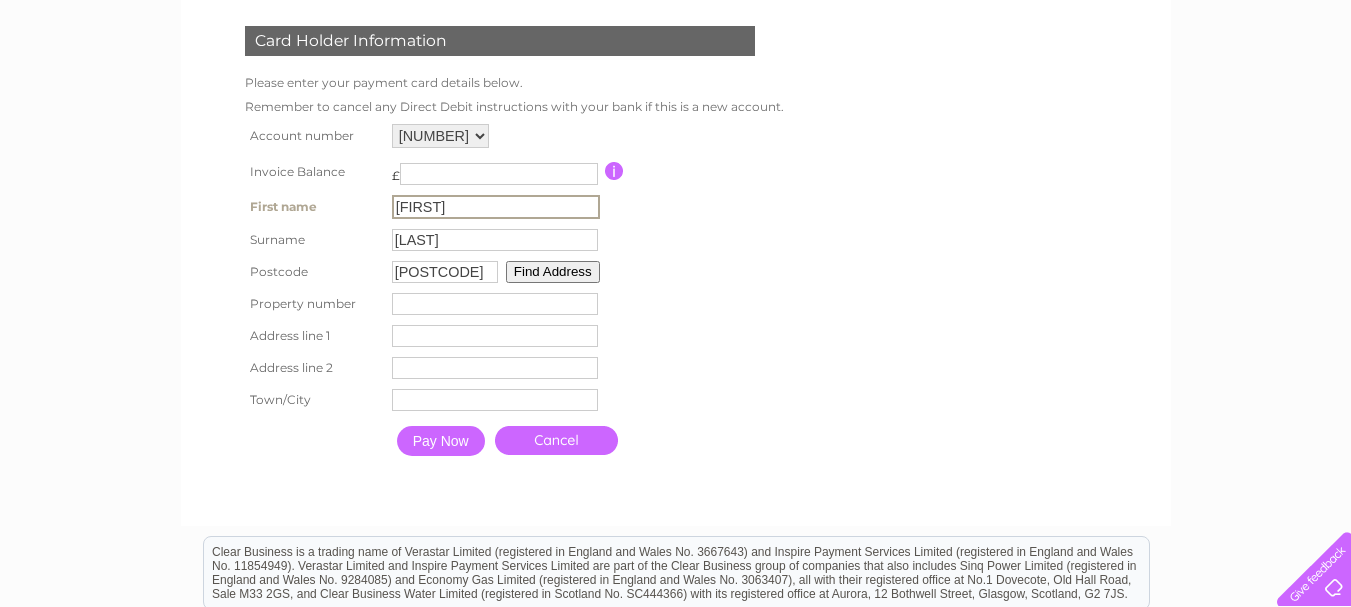 click at bounding box center [495, 304] 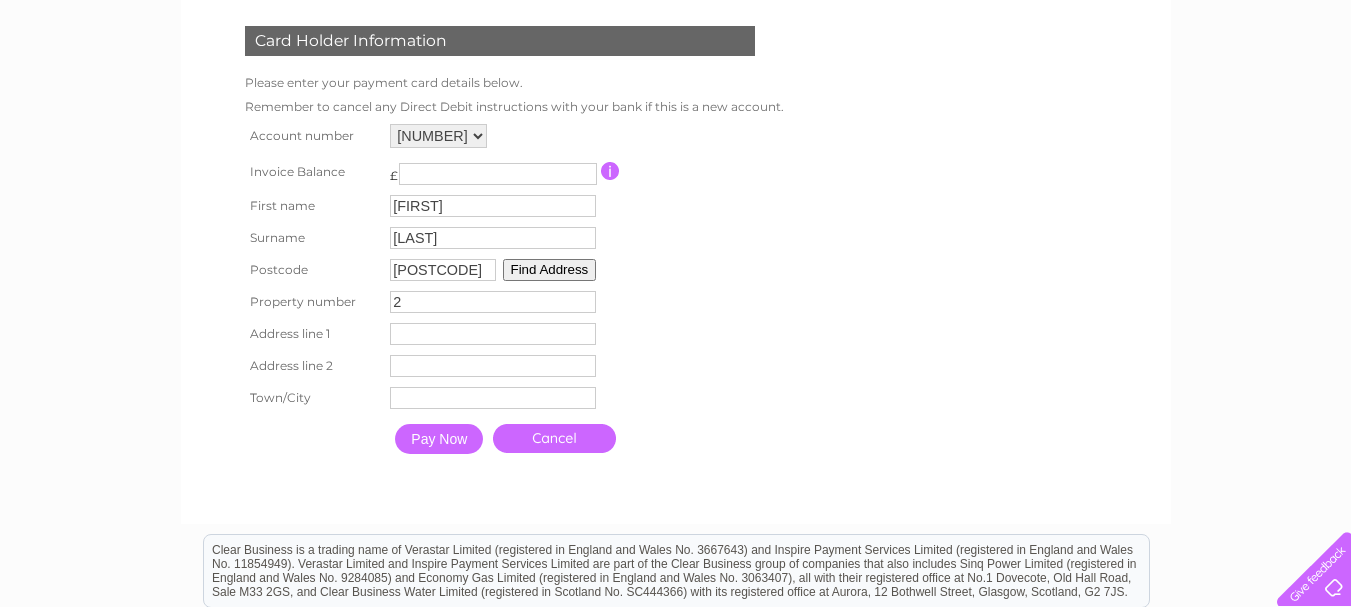 type on "2" 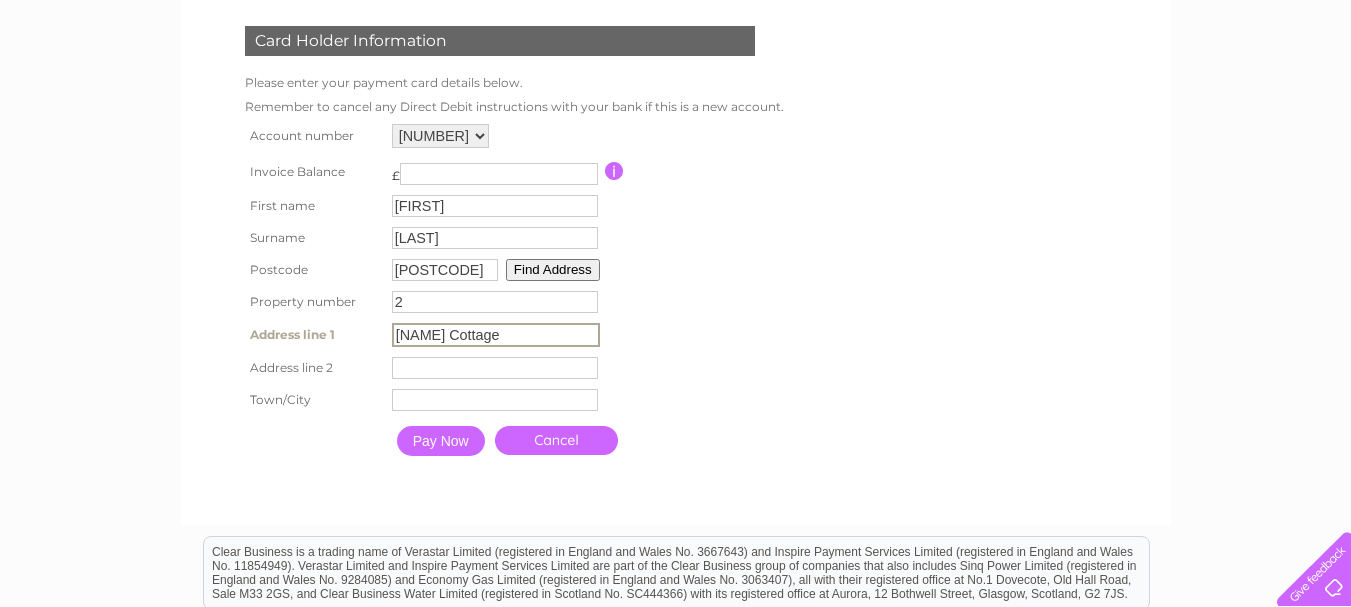 type on "[NAME] Cottage" 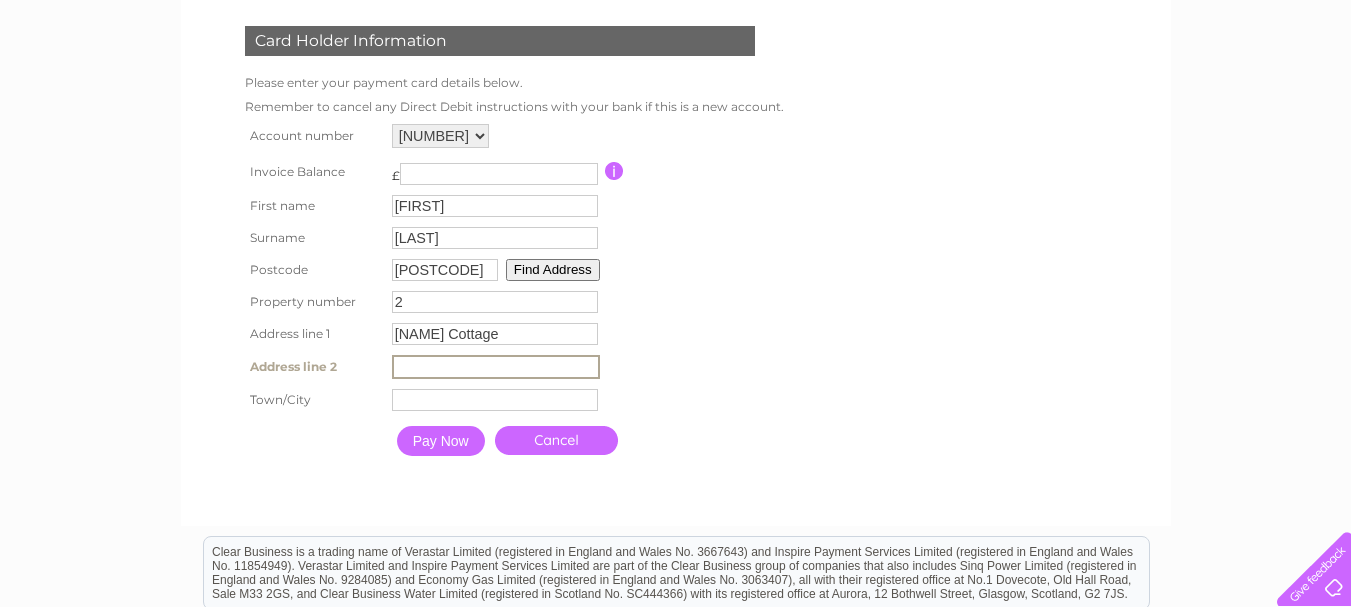 click at bounding box center [496, 367] 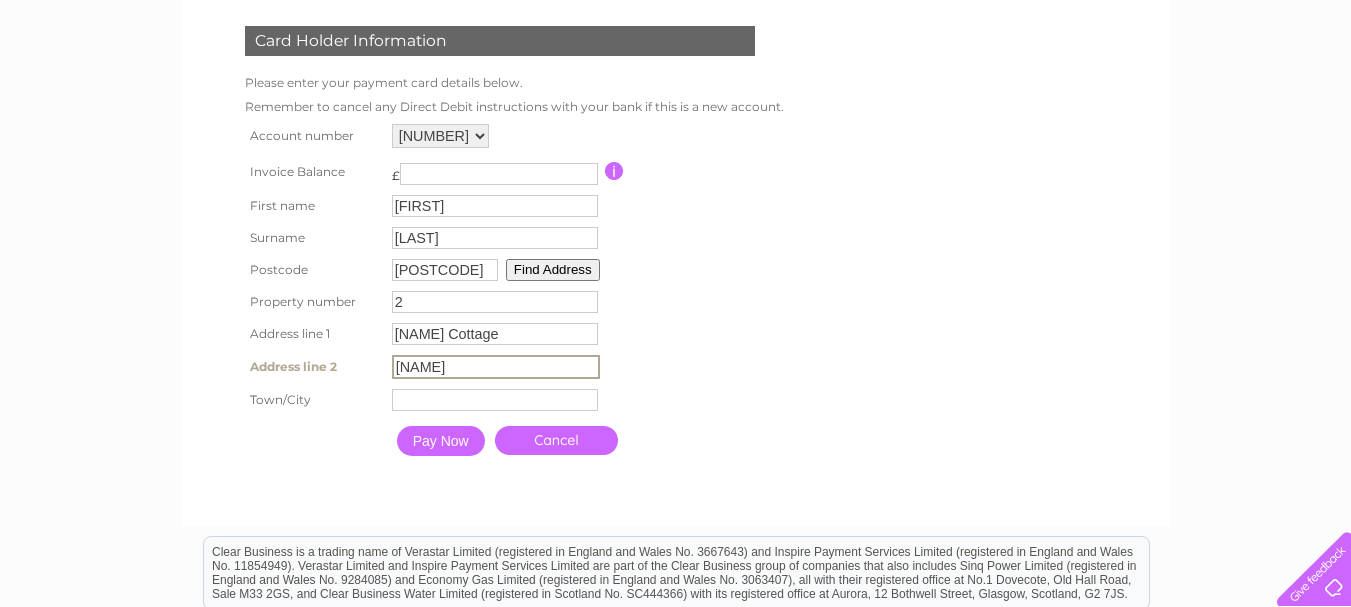type on "[NAME]" 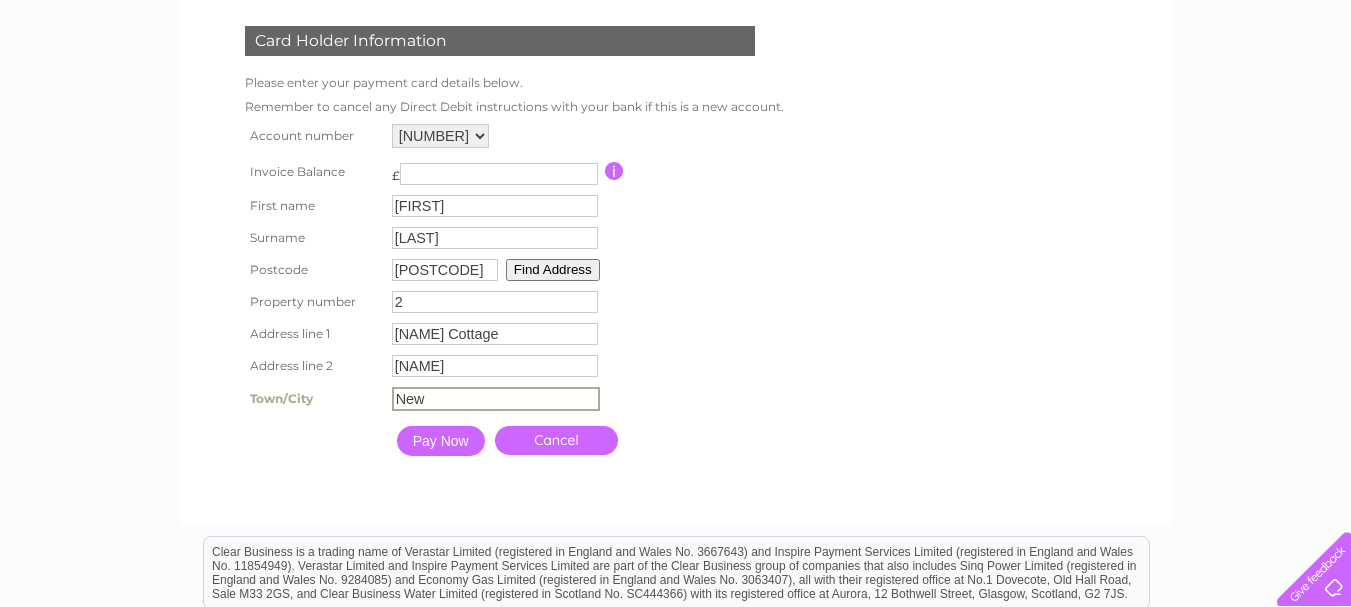type on "New" 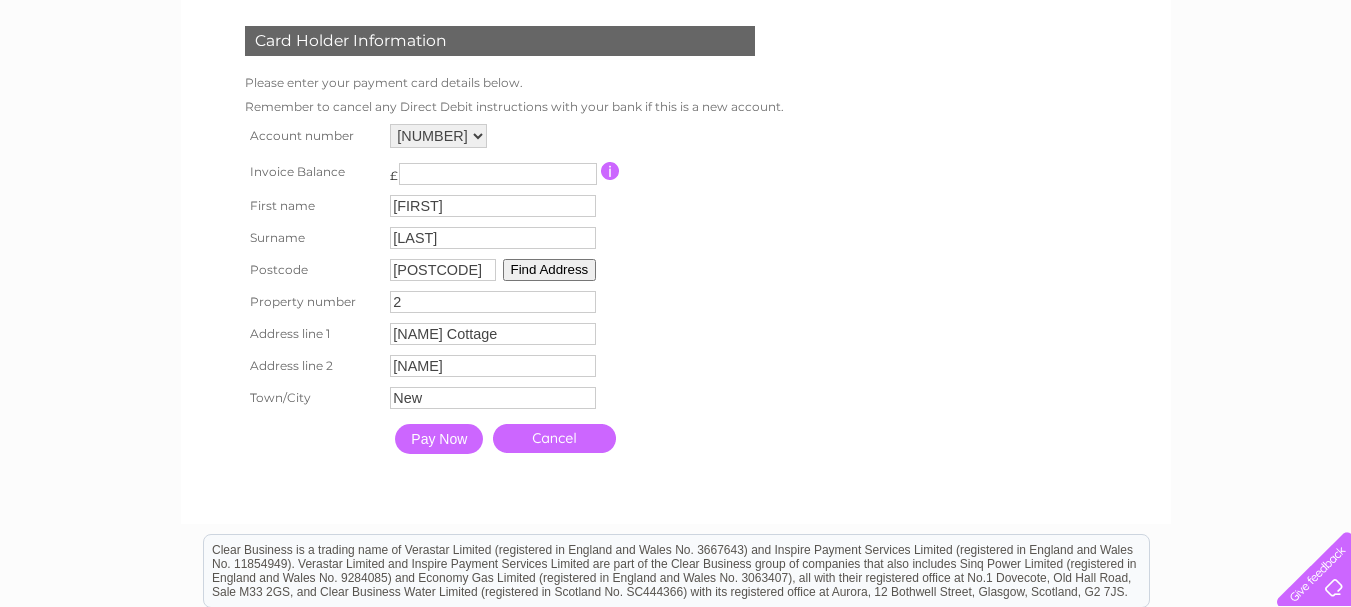 click on "Find Address" at bounding box center (550, 270) 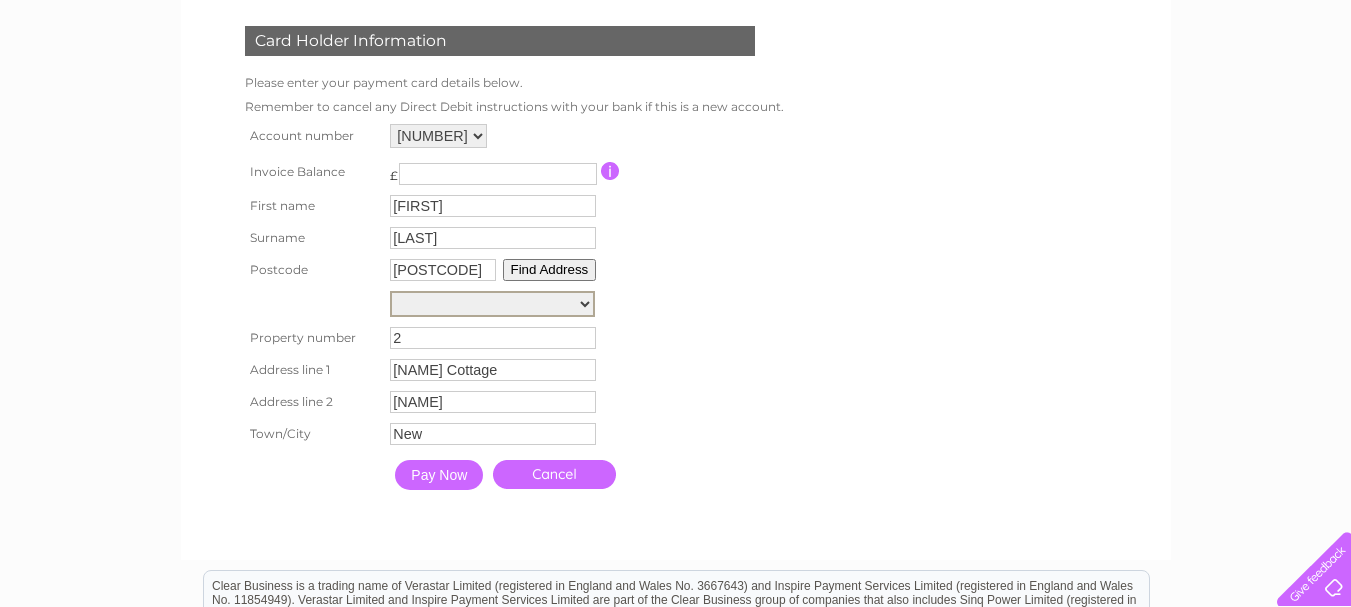 click on "[NAME] [NAME] [NAME] [NAME] [NAME] House 1, [NAME] House 2, [NAME] House [NAME] House Cottage [NAME] Farm 1, [NAME] Farm 2, [NAME] Farm [NAME] [NAME] [NAME] [NAME] [NAME] The [NAME] The [NAME] The [NAME] The [NAME] [NAME], The [NAME] [NAME] [NAME] [NAME] To [NAME] From The [HIGHWAY] [NAME], [NAME] To [NAME] From The [HIGHWAY] [NAME], [NAME] To [NAME] From The [HIGHWAY] Tank [NUMBER]M From [NAME] Farm [NUMBER]M, [NAME] Road Tank [NUMBER]M From [NAME] Farm [NUMBER]M, [NAME] Road" at bounding box center (492, 304) 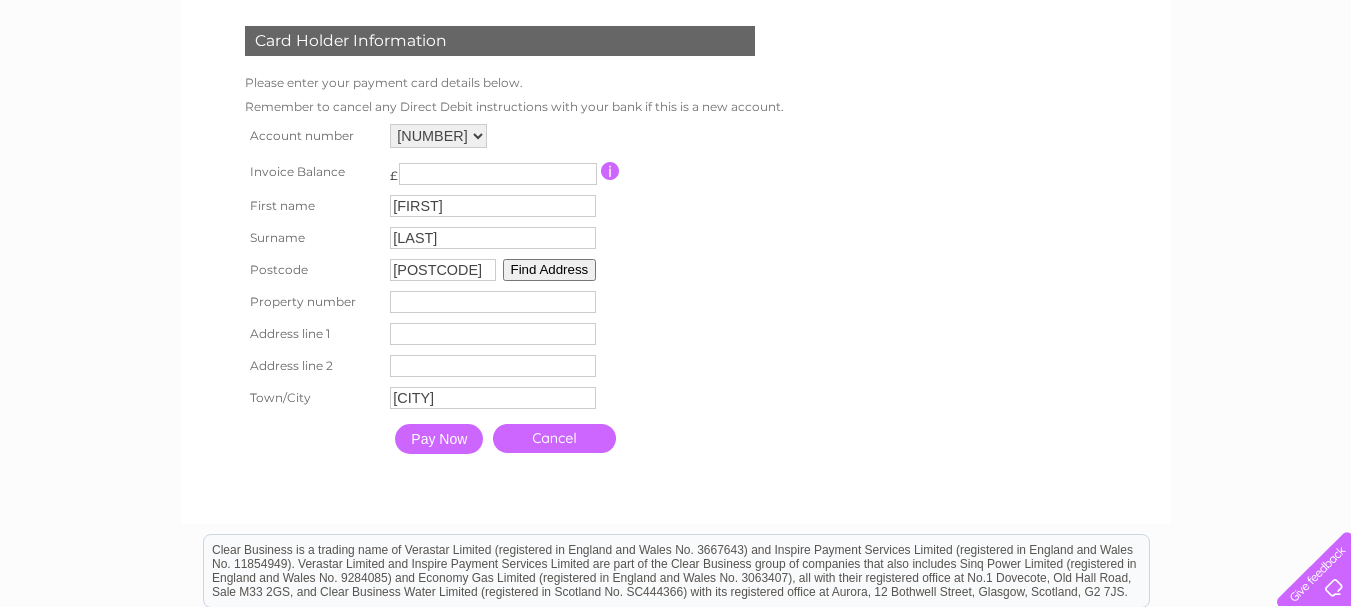 click at bounding box center [493, 302] 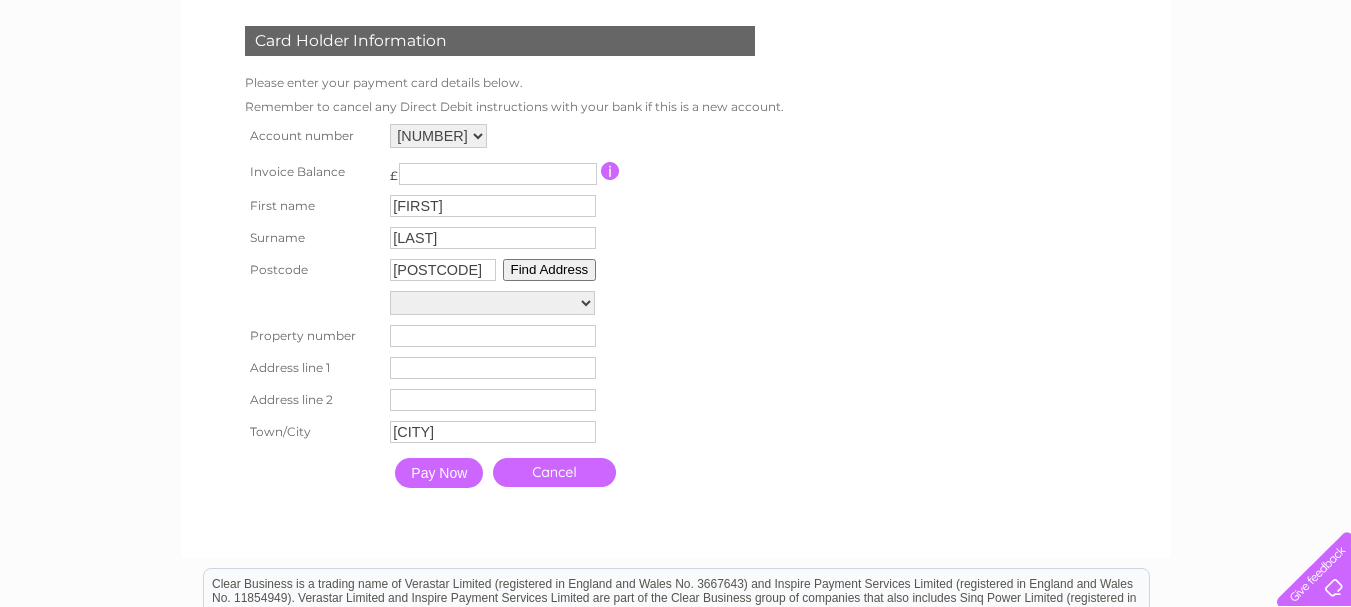 click on "Find Address" at bounding box center (550, 270) 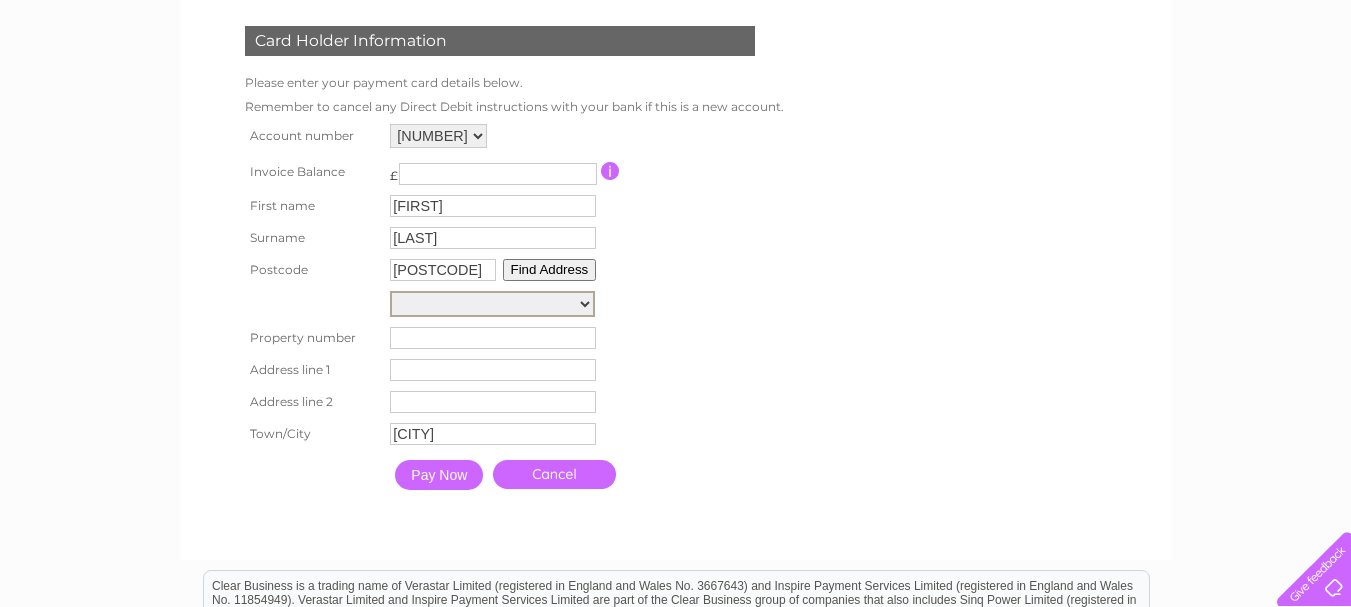 select on ",,,[CITY]" 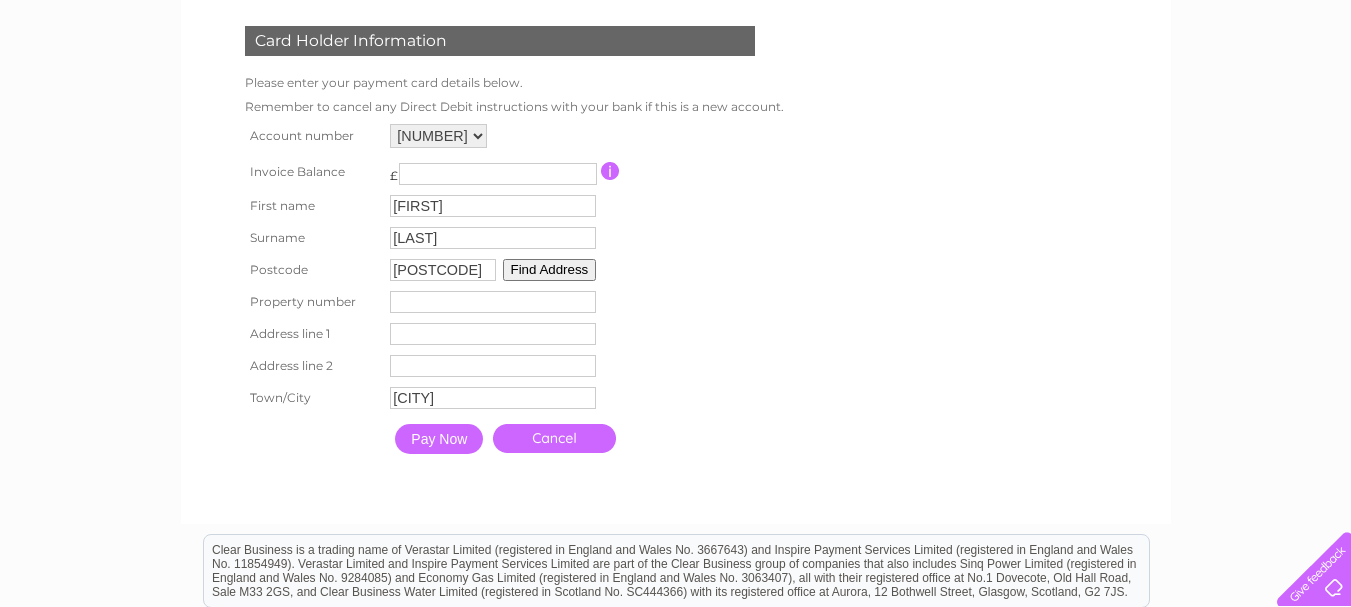 click at bounding box center [493, 334] 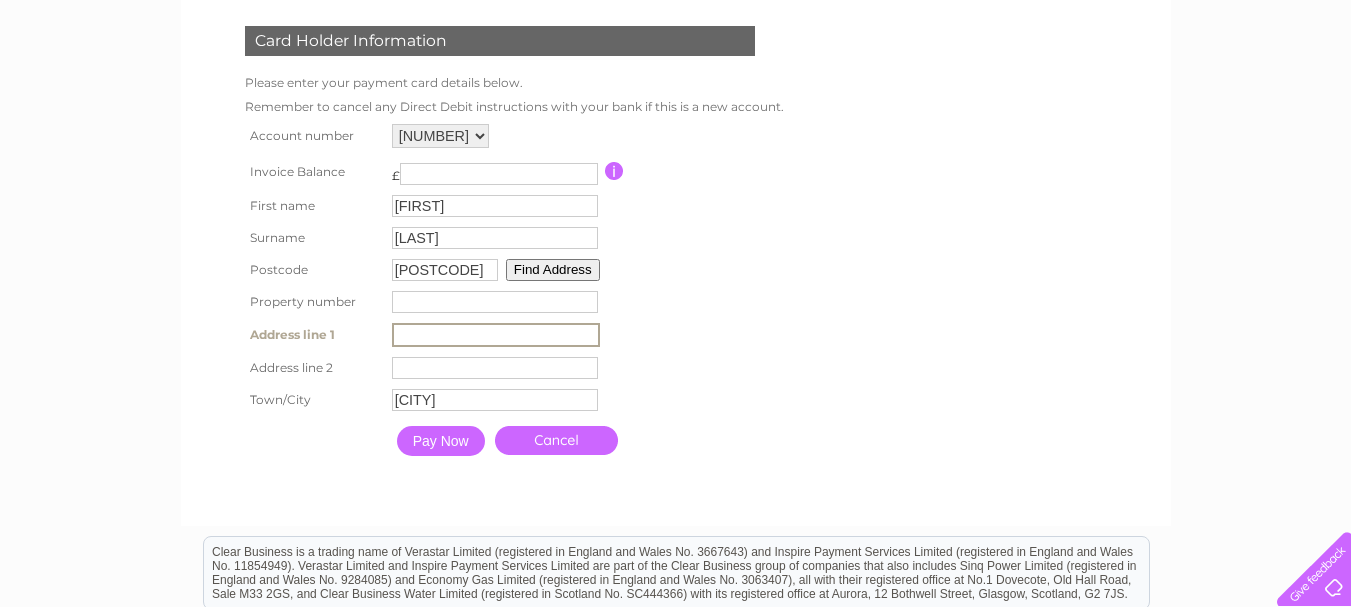 type on "[NAME] Cottage" 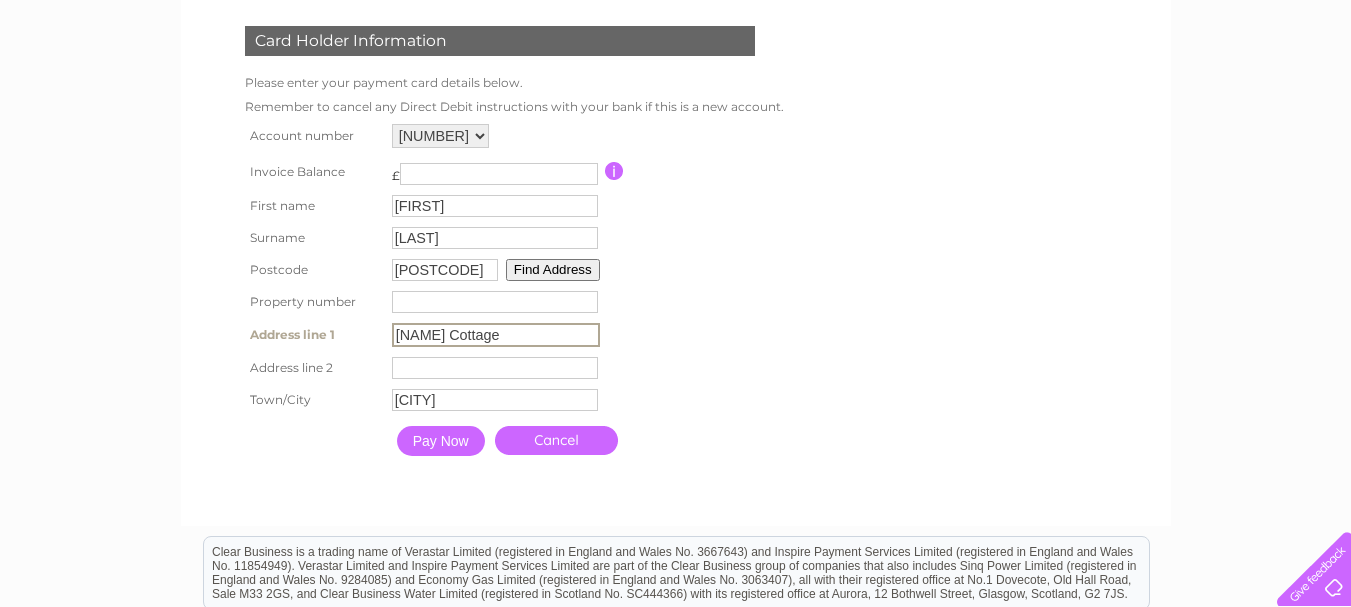type on "[NAME]" 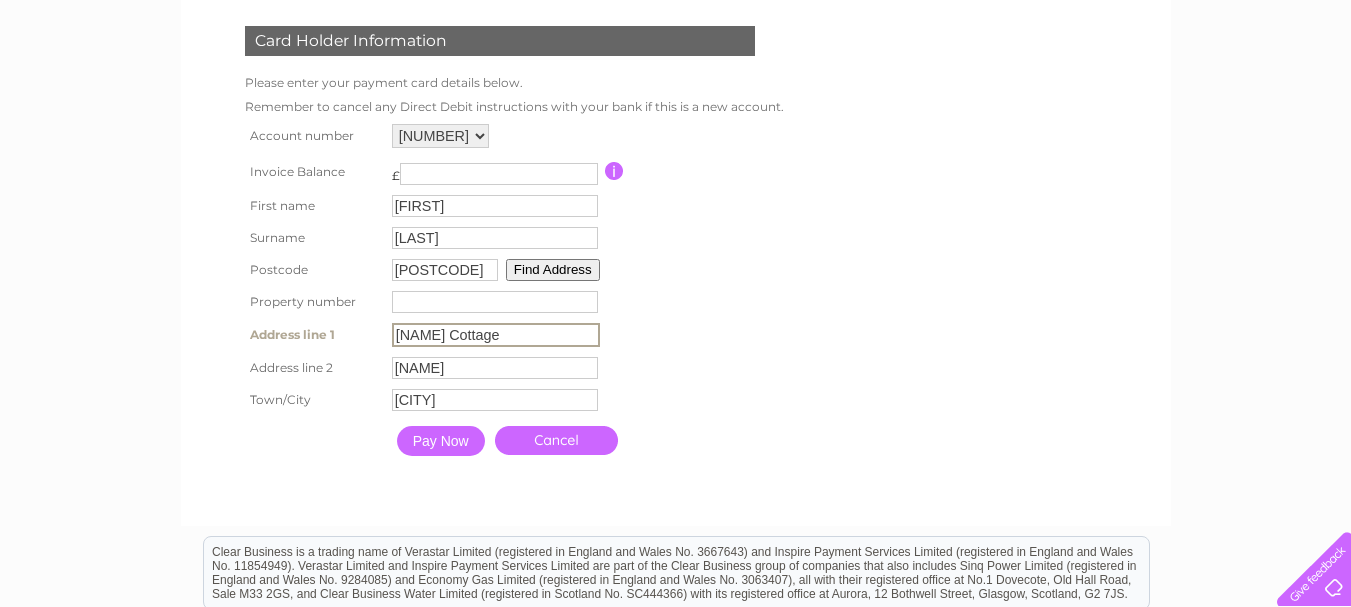 click on "Pay Now" at bounding box center (441, 441) 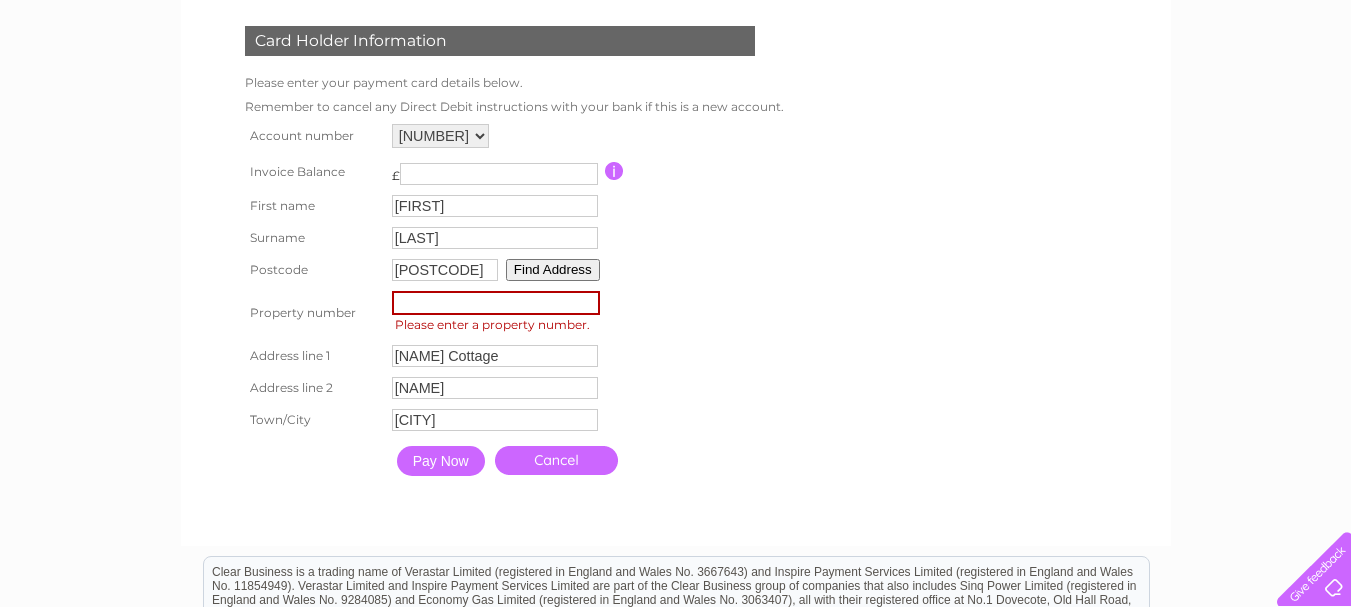 click at bounding box center (496, 303) 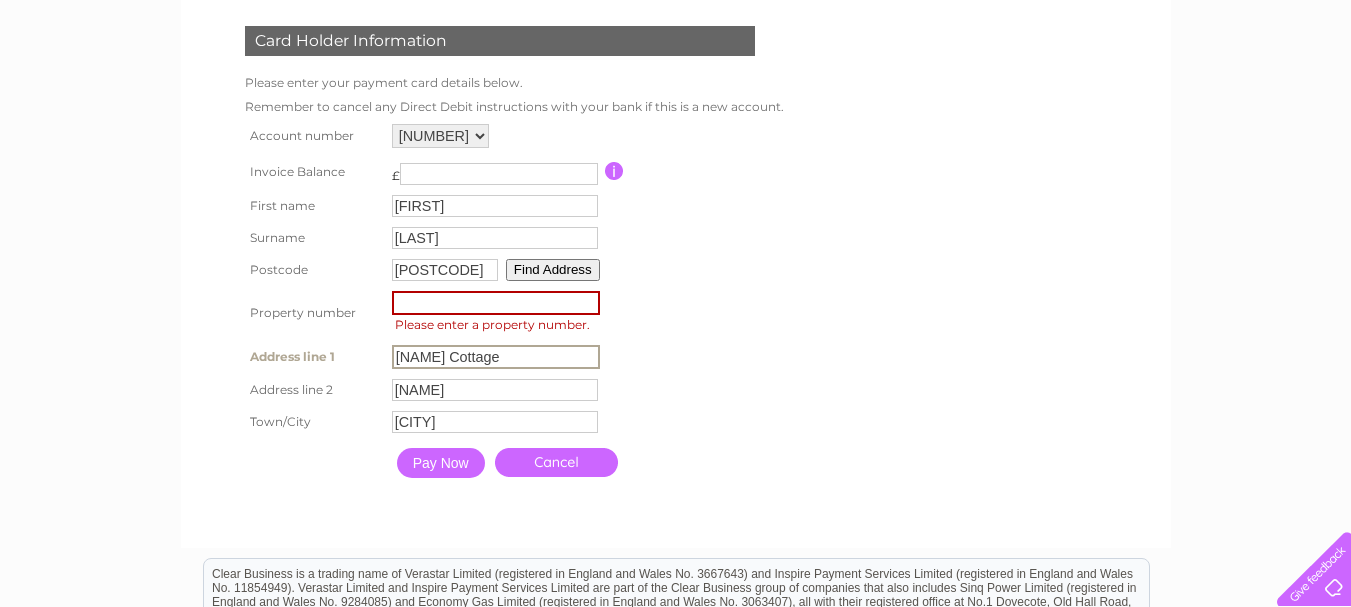 click on "[NAME] Cottage" at bounding box center [496, 357] 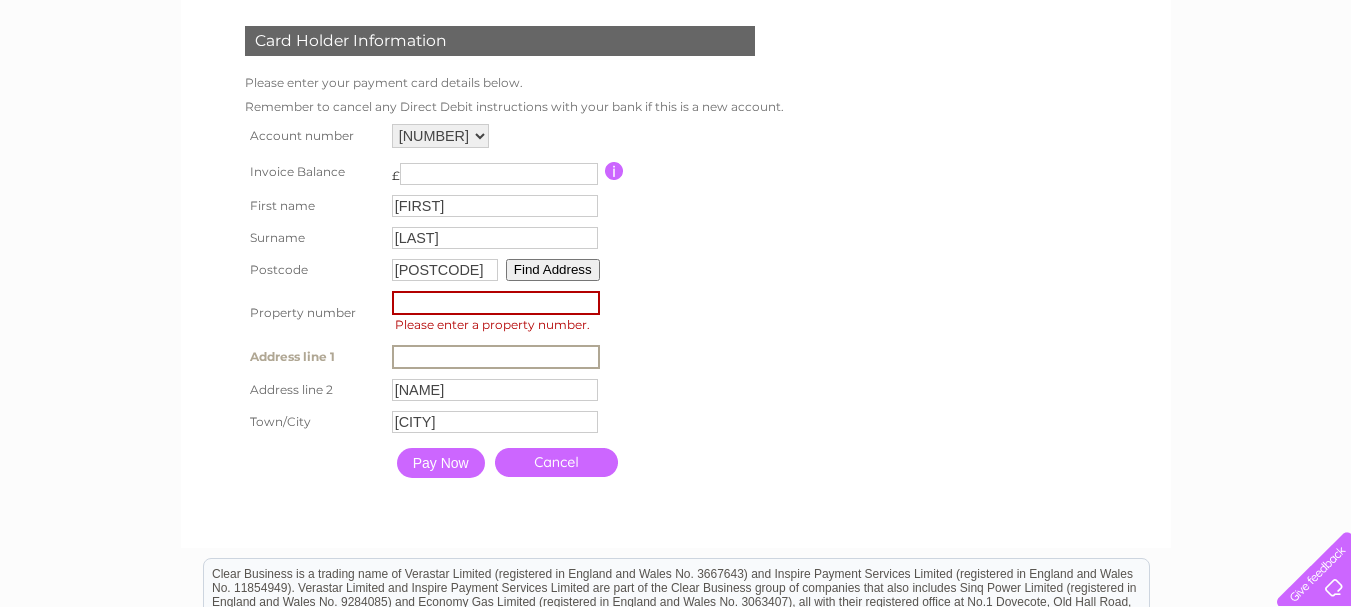 type 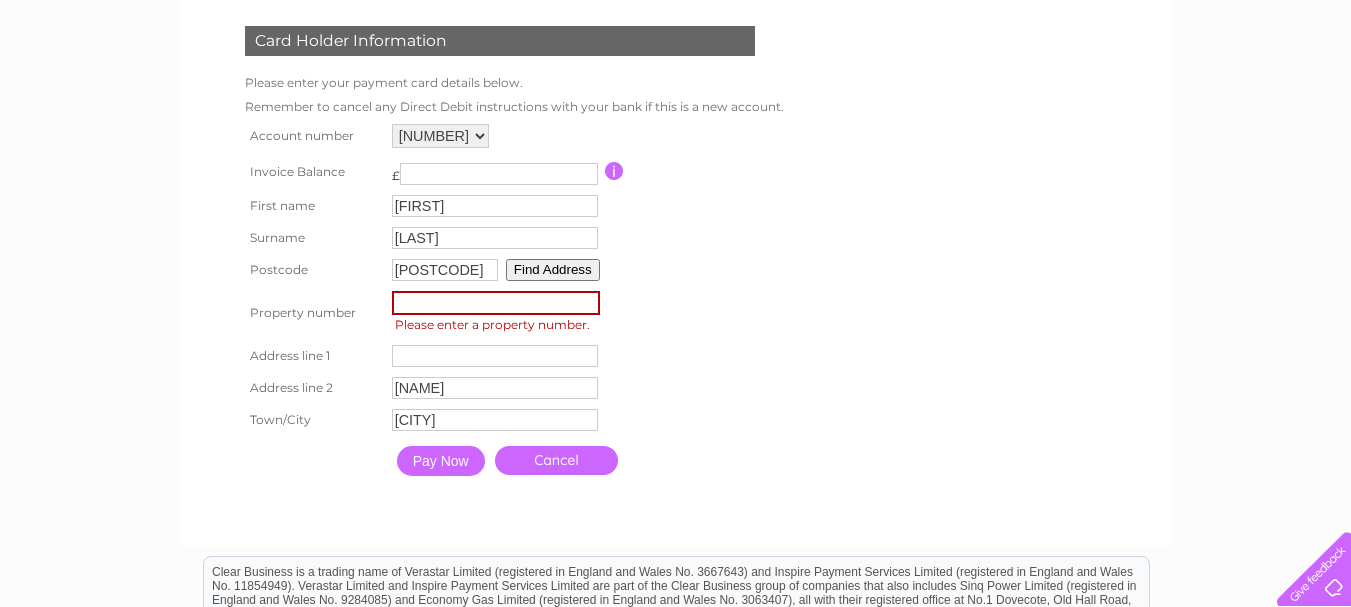 click at bounding box center (496, 303) 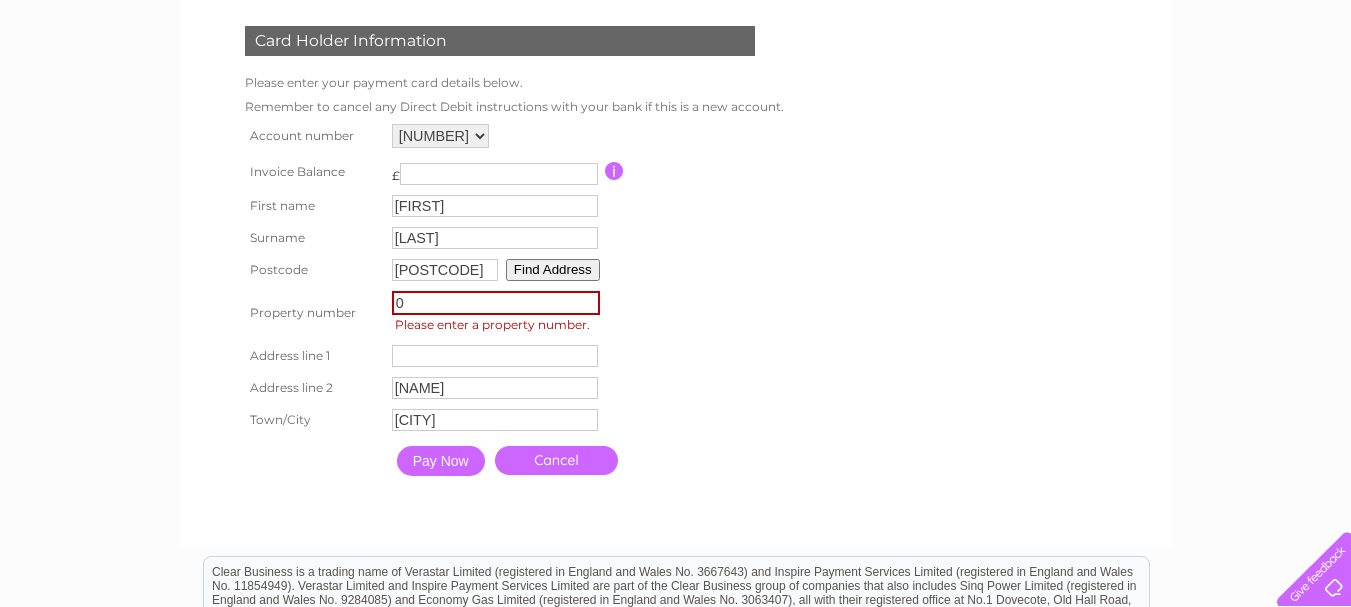 type on "0" 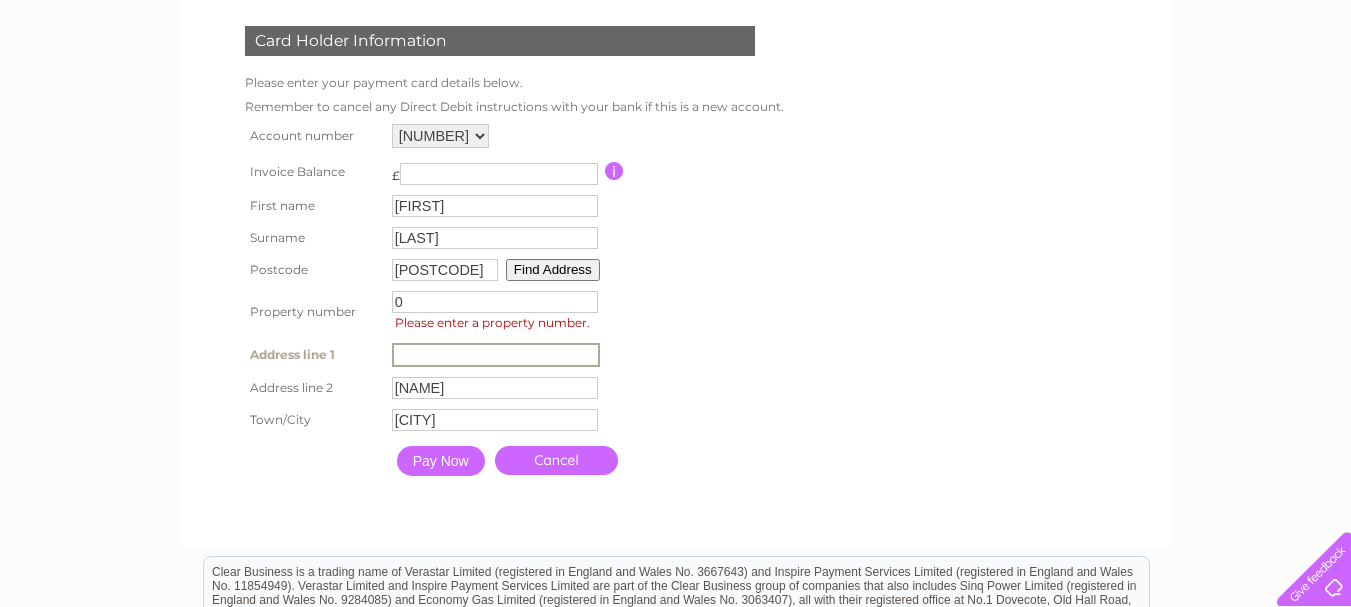 type on "[NAME] Cottage" 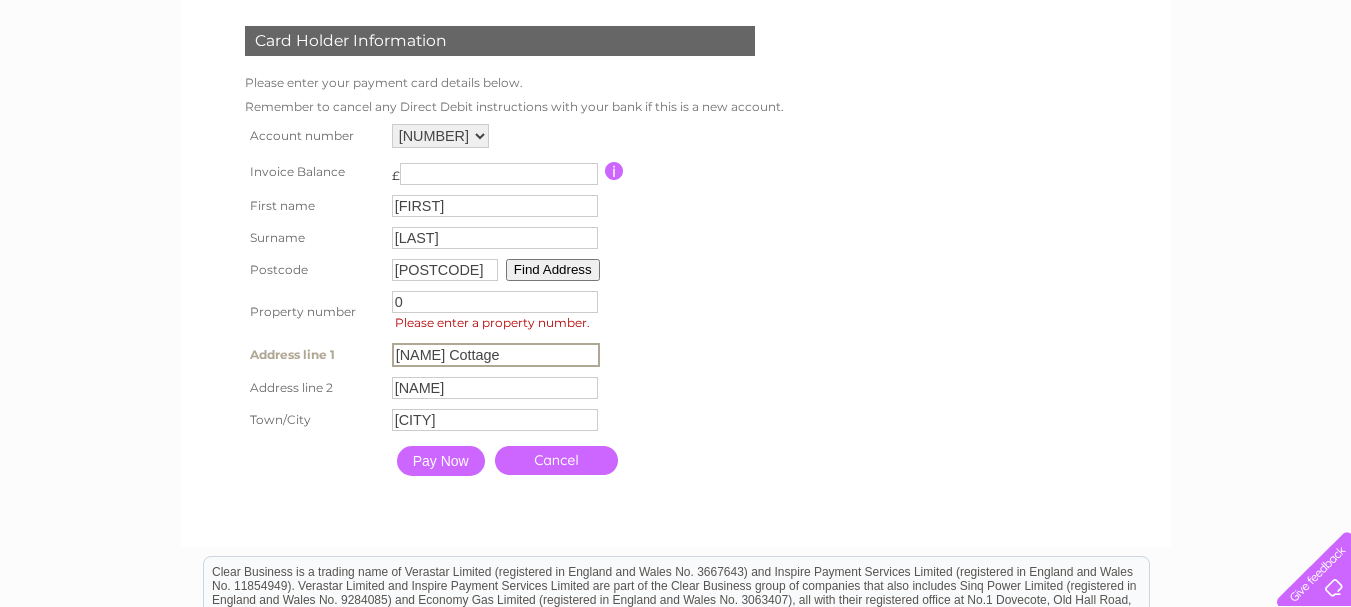 click on "Pay Now" at bounding box center [441, 461] 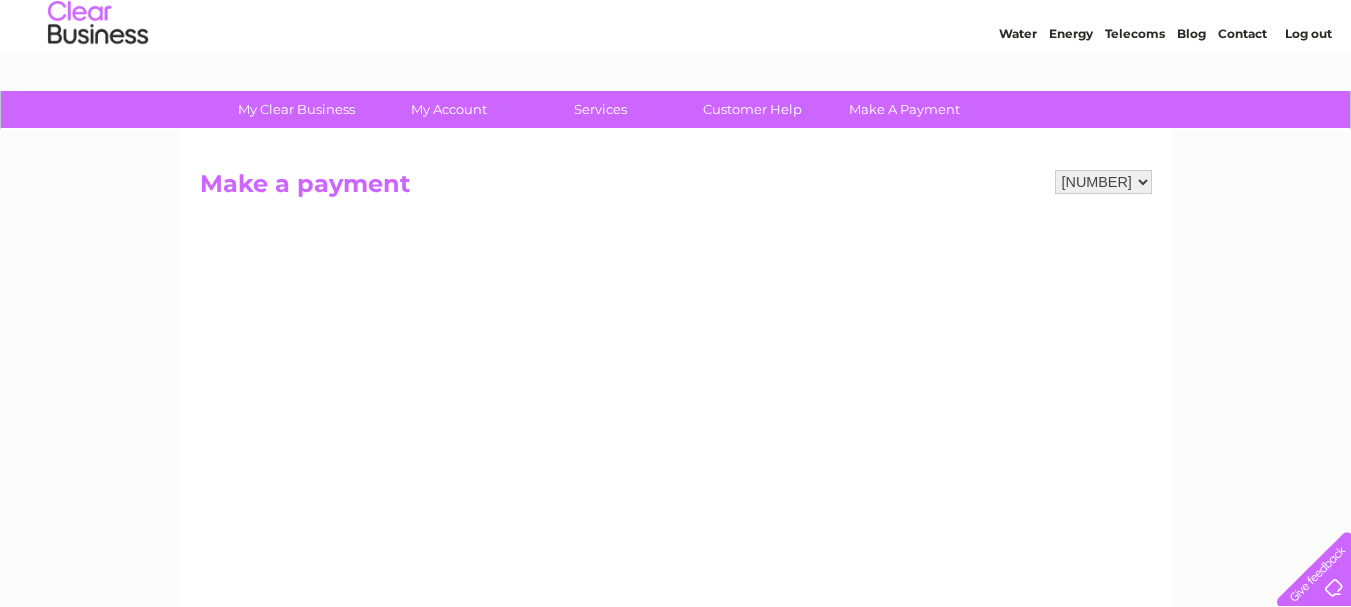 scroll, scrollTop: 0, scrollLeft: 0, axis: both 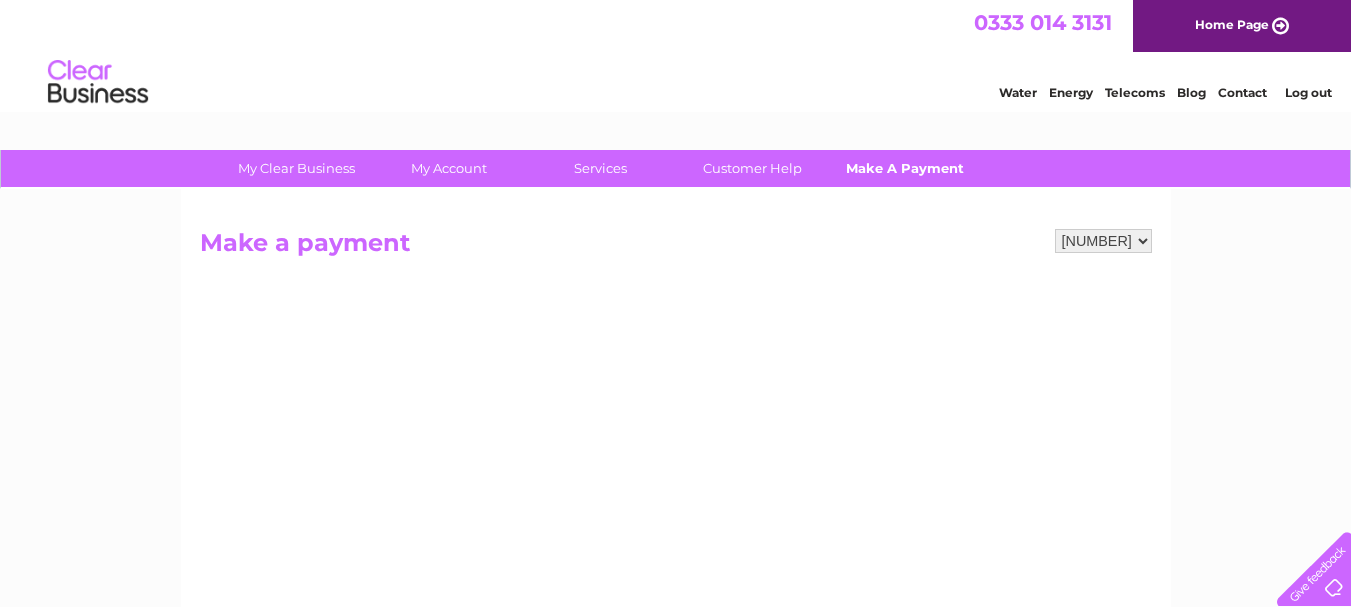 click on "Make A Payment" at bounding box center (904, 168) 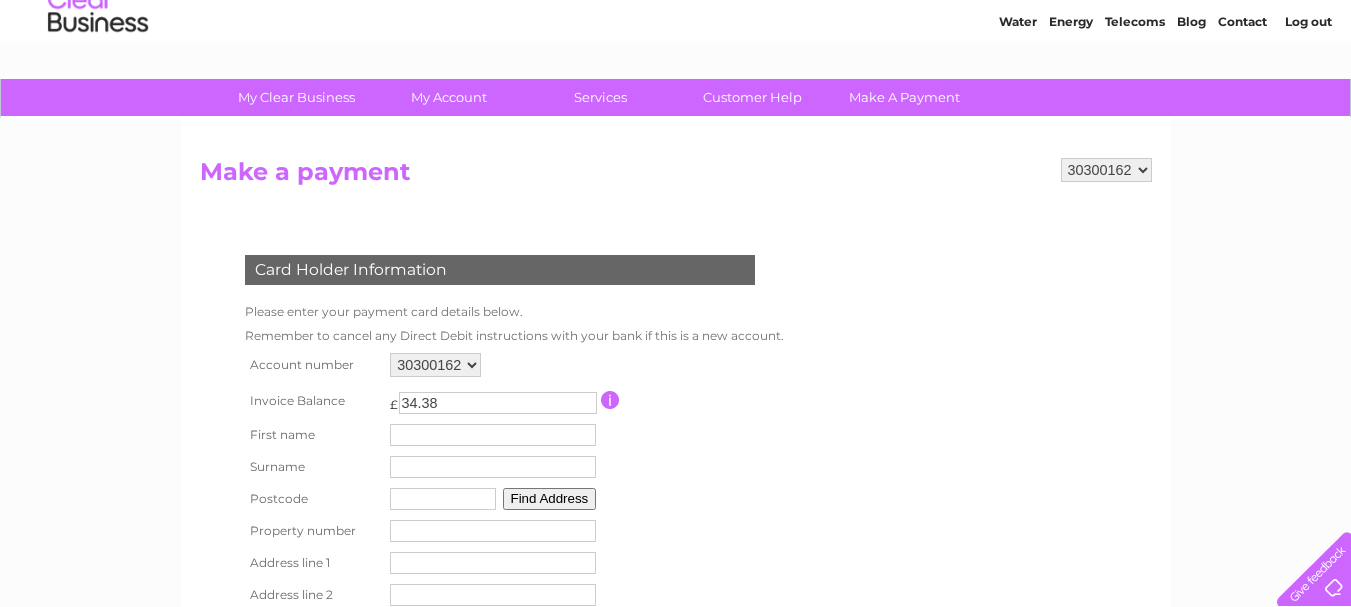 scroll, scrollTop: 0, scrollLeft: 0, axis: both 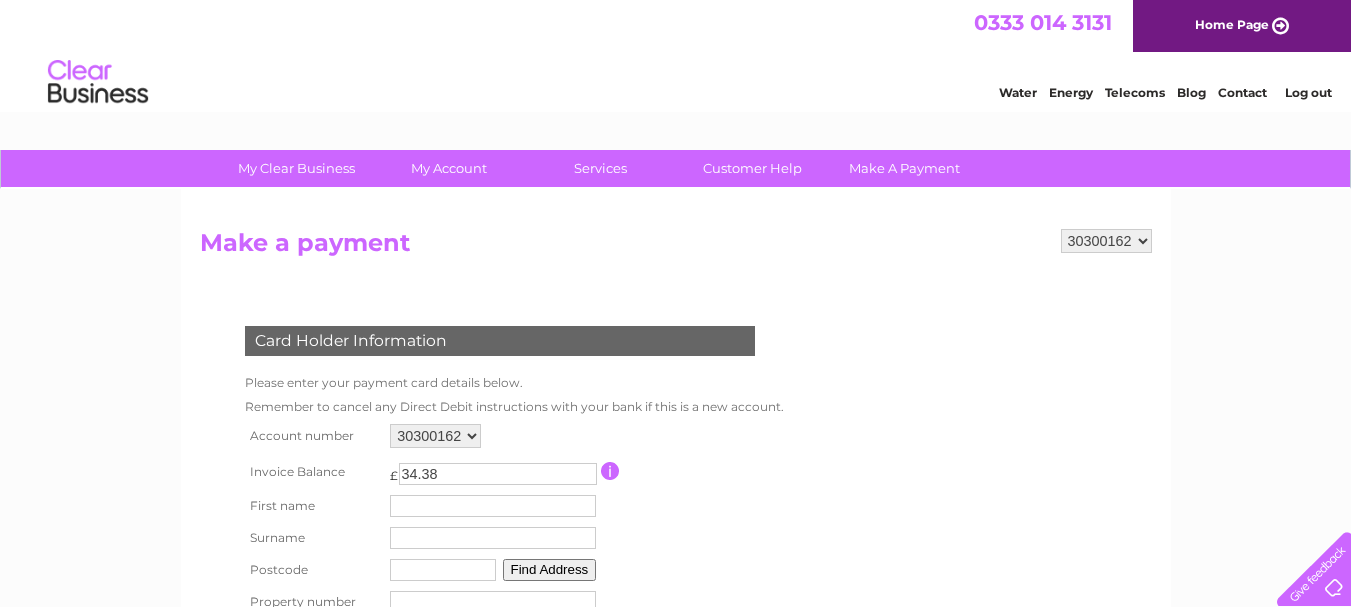 click on "Log out" at bounding box center [1308, 92] 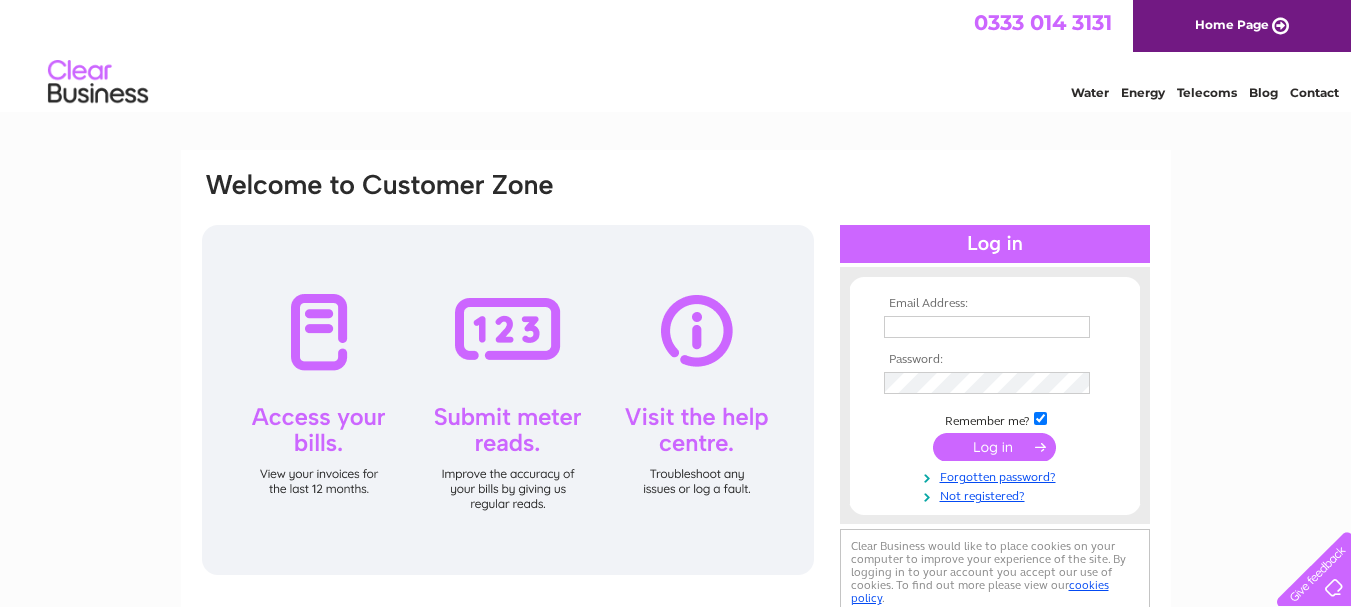 scroll, scrollTop: 0, scrollLeft: 0, axis: both 